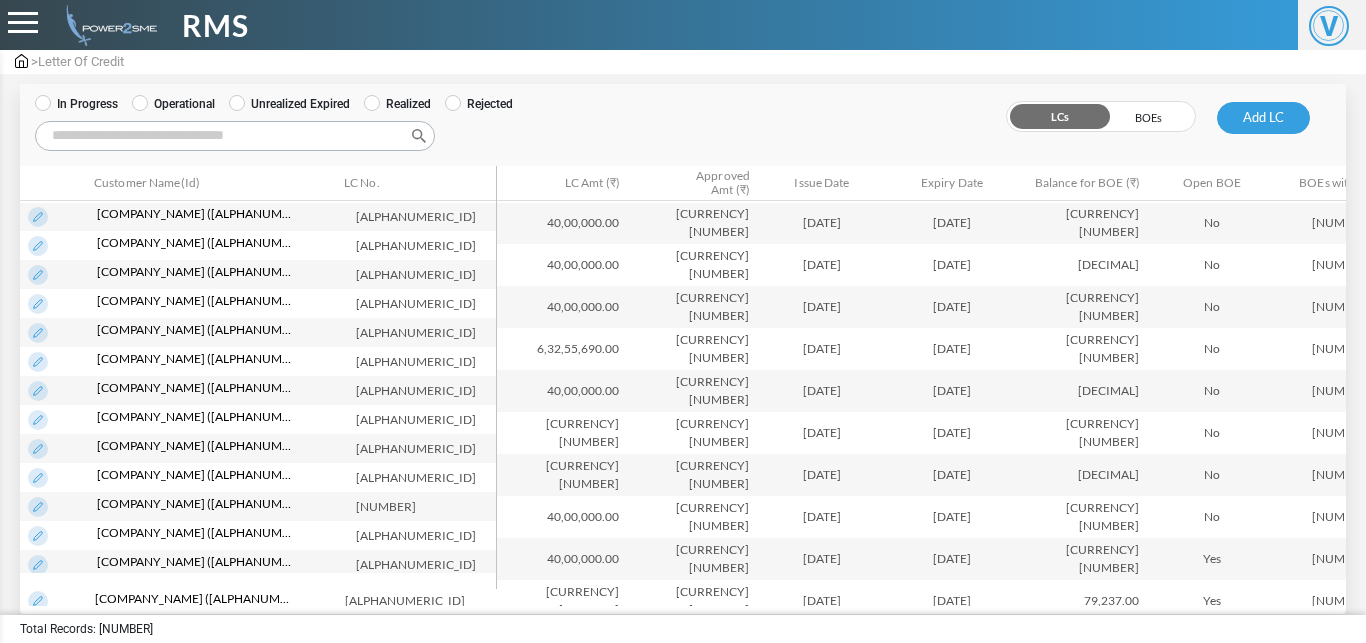 scroll, scrollTop: 0, scrollLeft: 0, axis: both 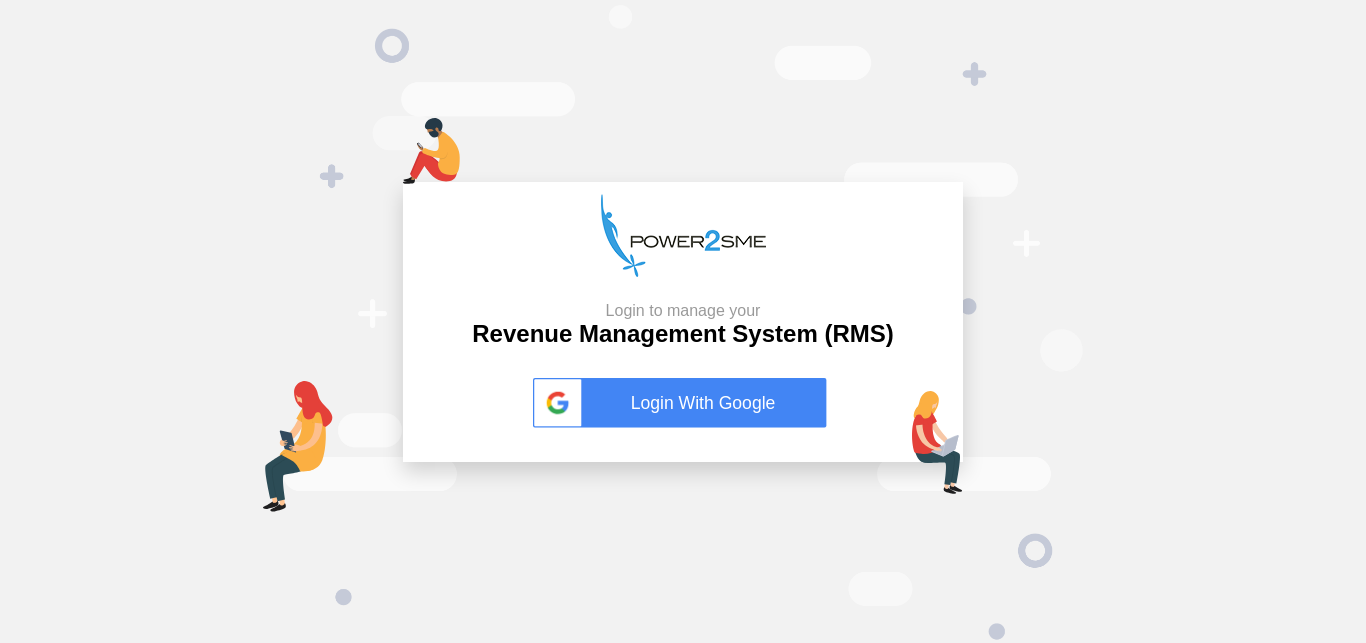 click on "Login With Google" at bounding box center [683, 403] 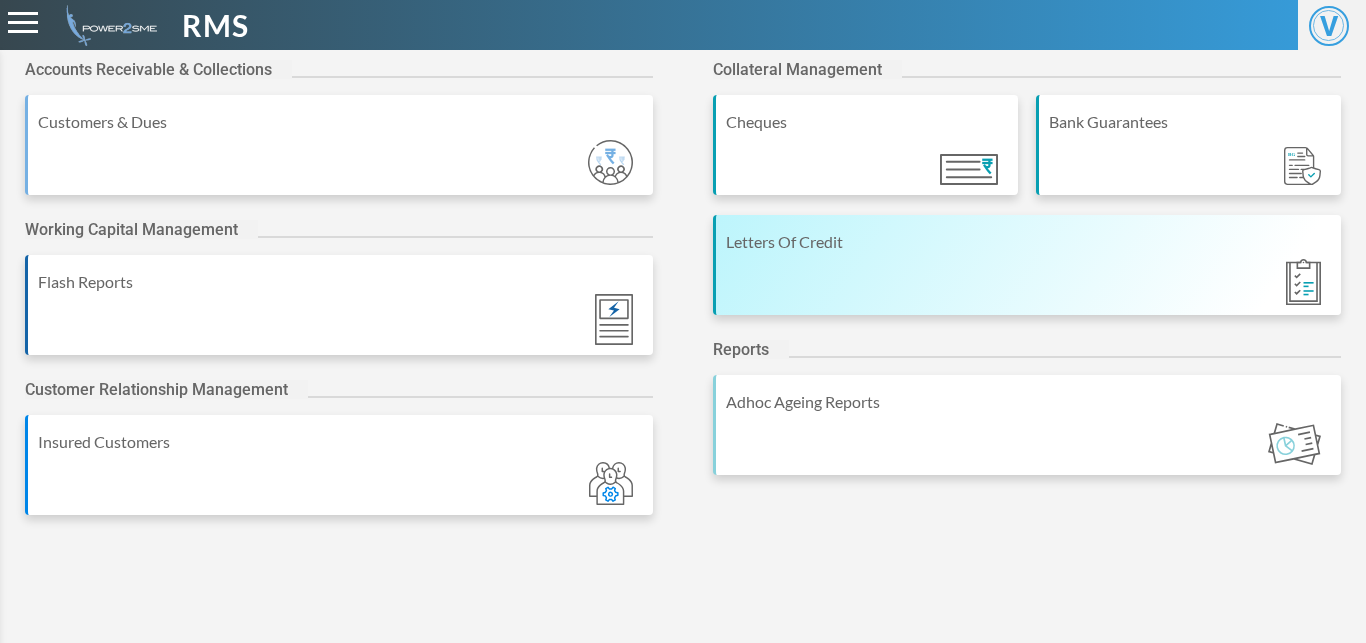 scroll, scrollTop: 0, scrollLeft: 0, axis: both 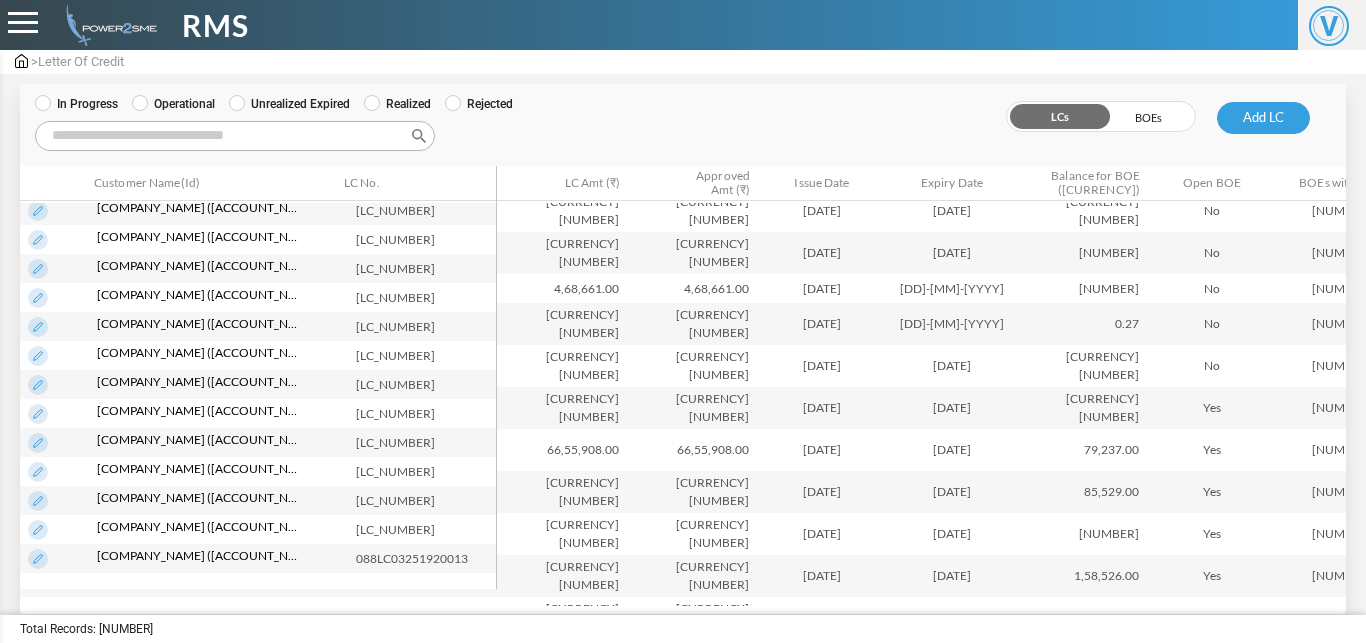 click at bounding box center [38, 559] 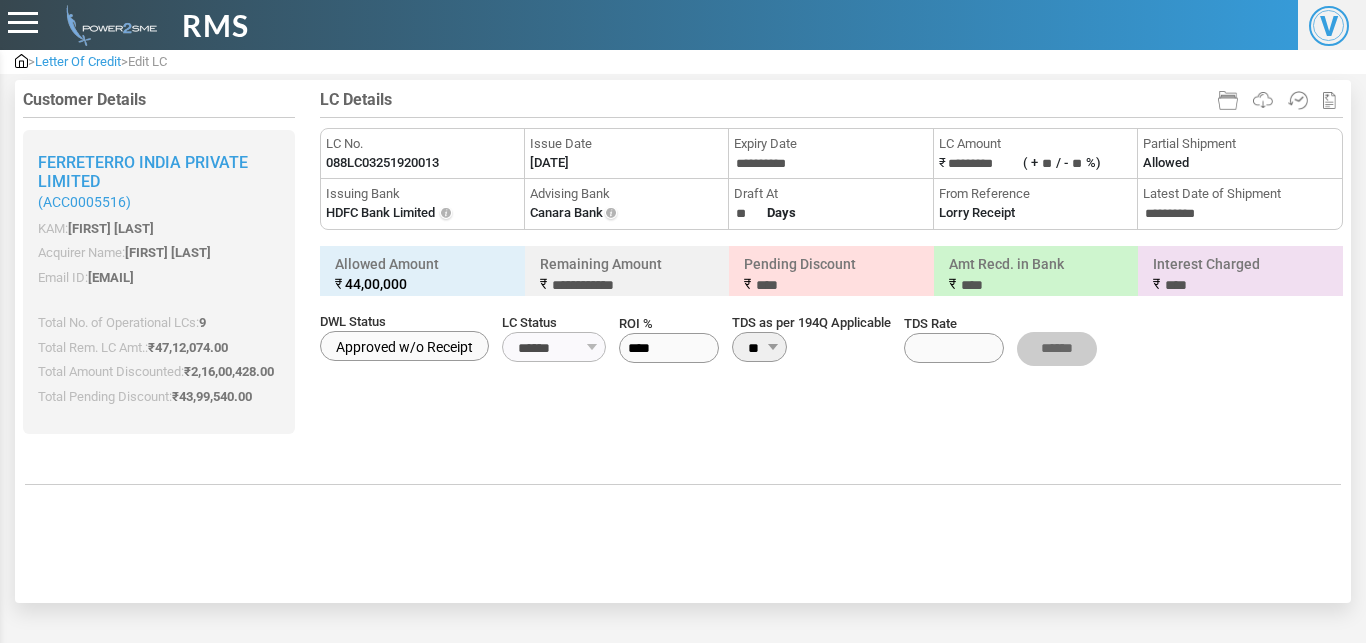 scroll, scrollTop: 0, scrollLeft: 0, axis: both 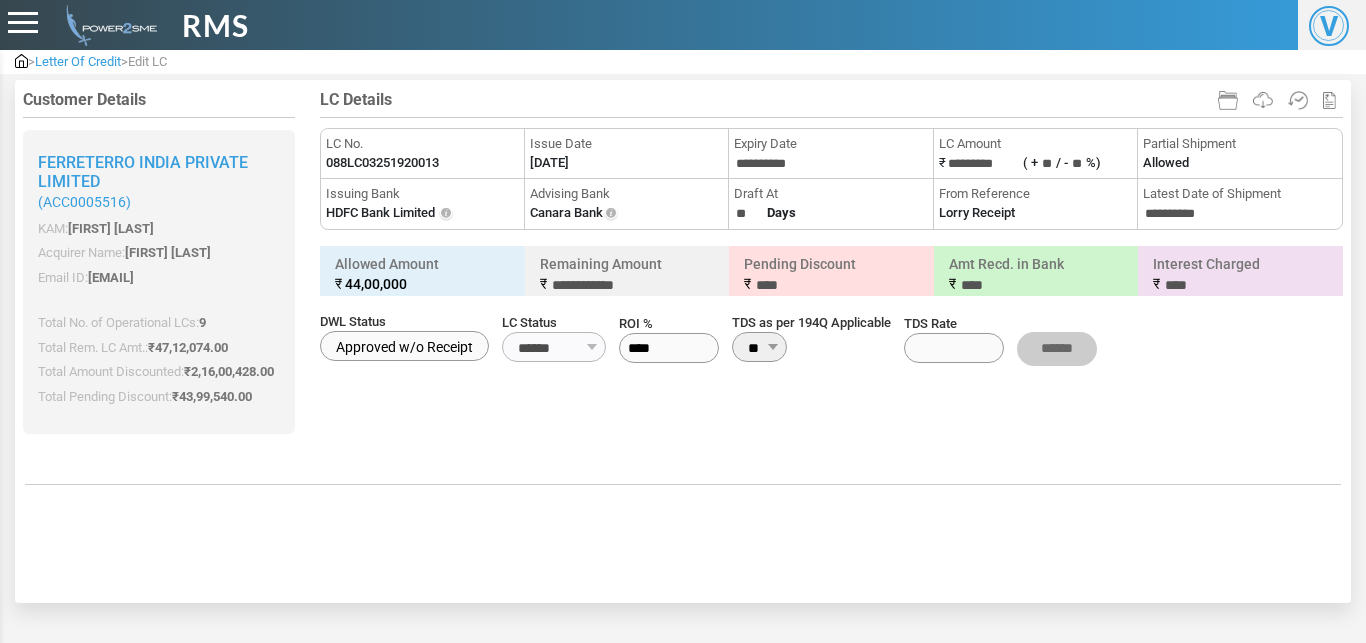 click on "088LC03251920013" at bounding box center [382, 163] 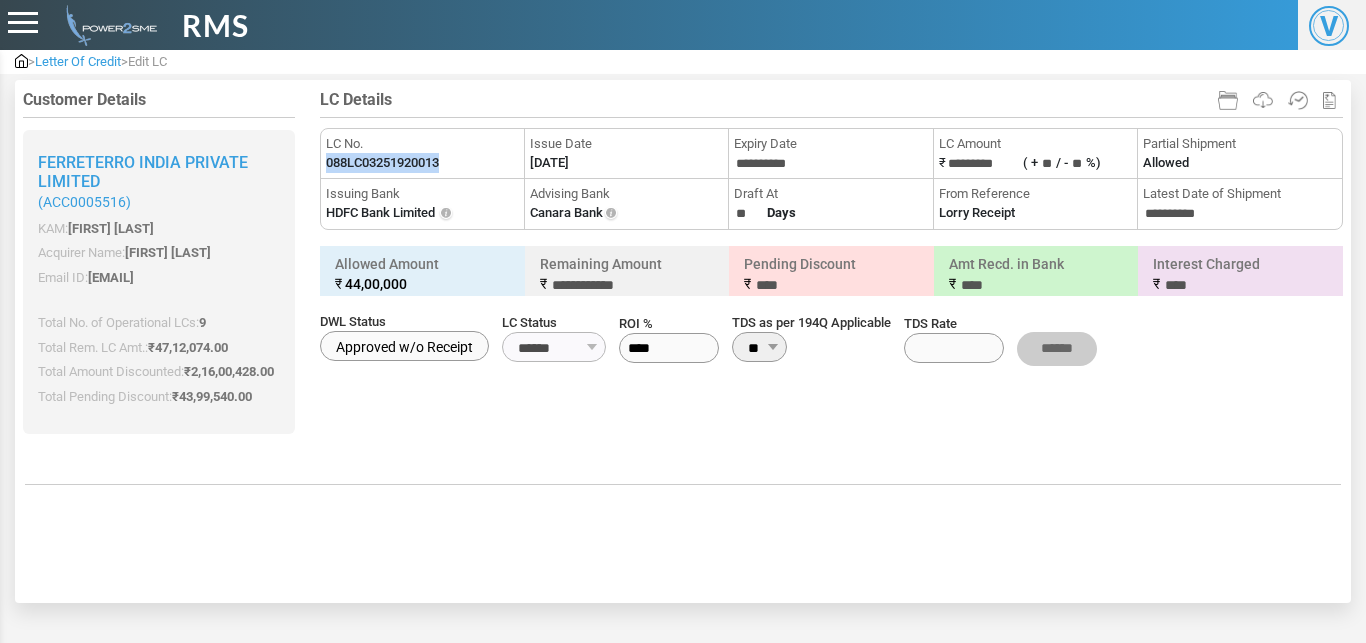 click on "088LC03251920013" at bounding box center [382, 163] 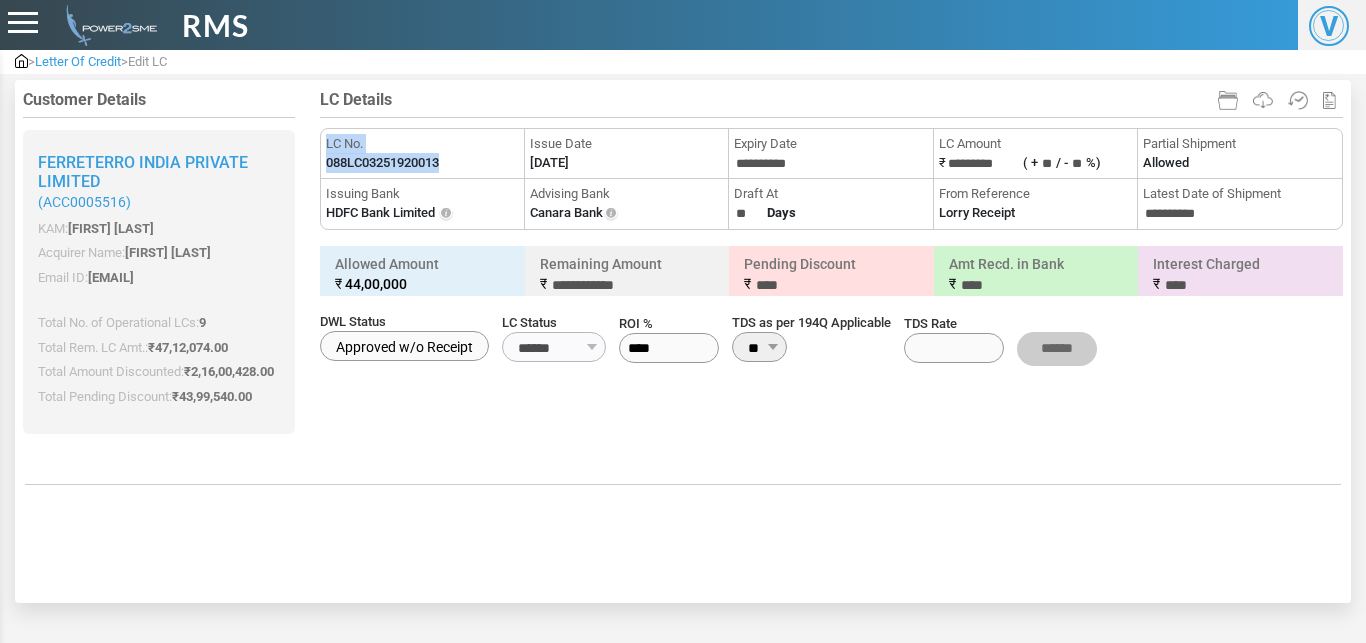 copy on "LC No.   088LC03251920013" 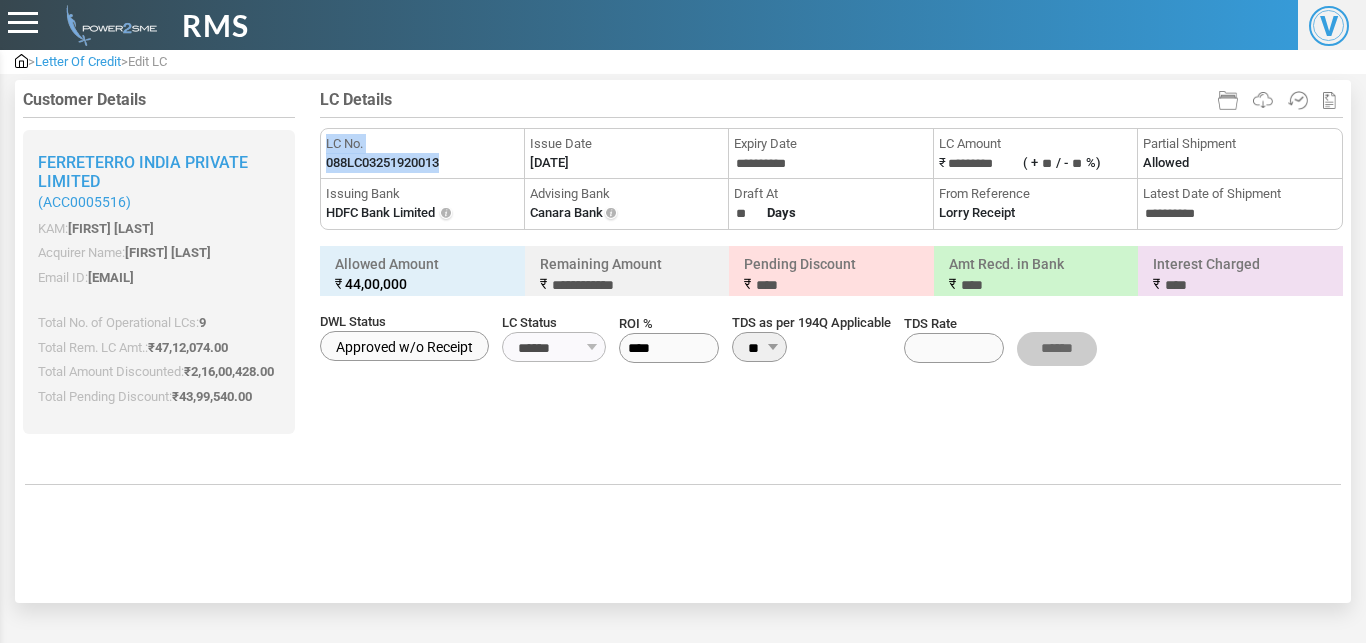 click on "088LC03251920013" at bounding box center [382, 163] 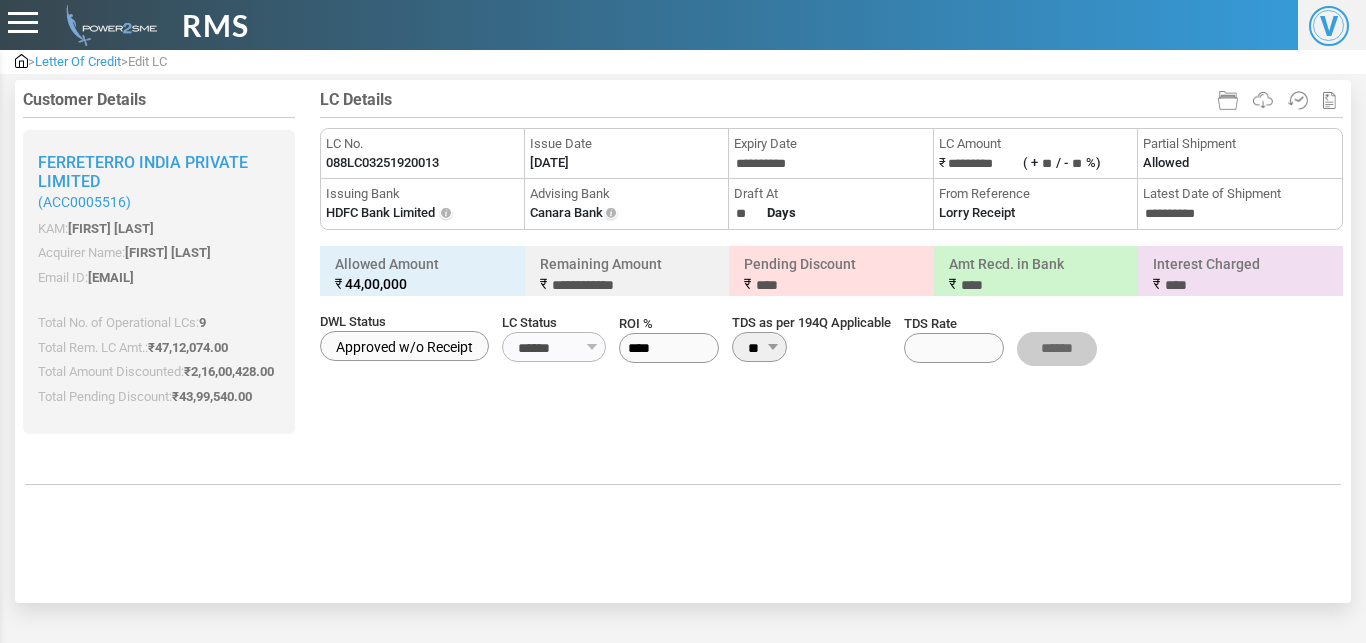 click on "Issue Date   11-07-2025" at bounding box center [627, 154] 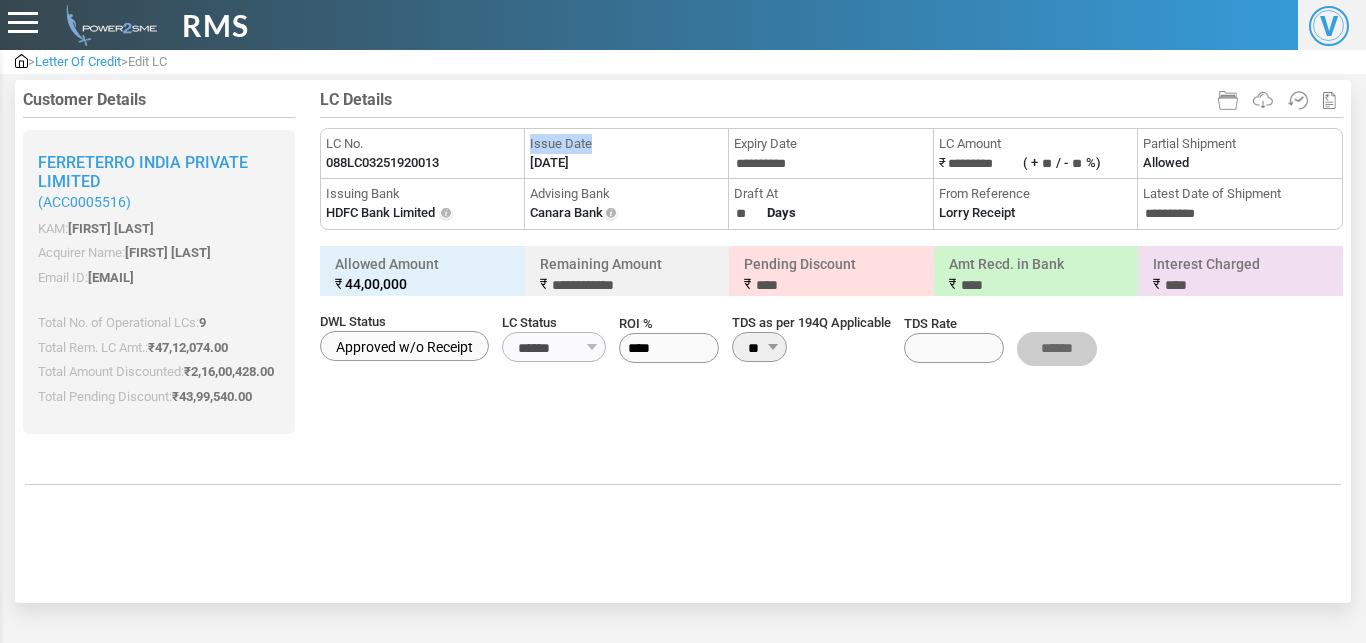 copy on "Issue Date" 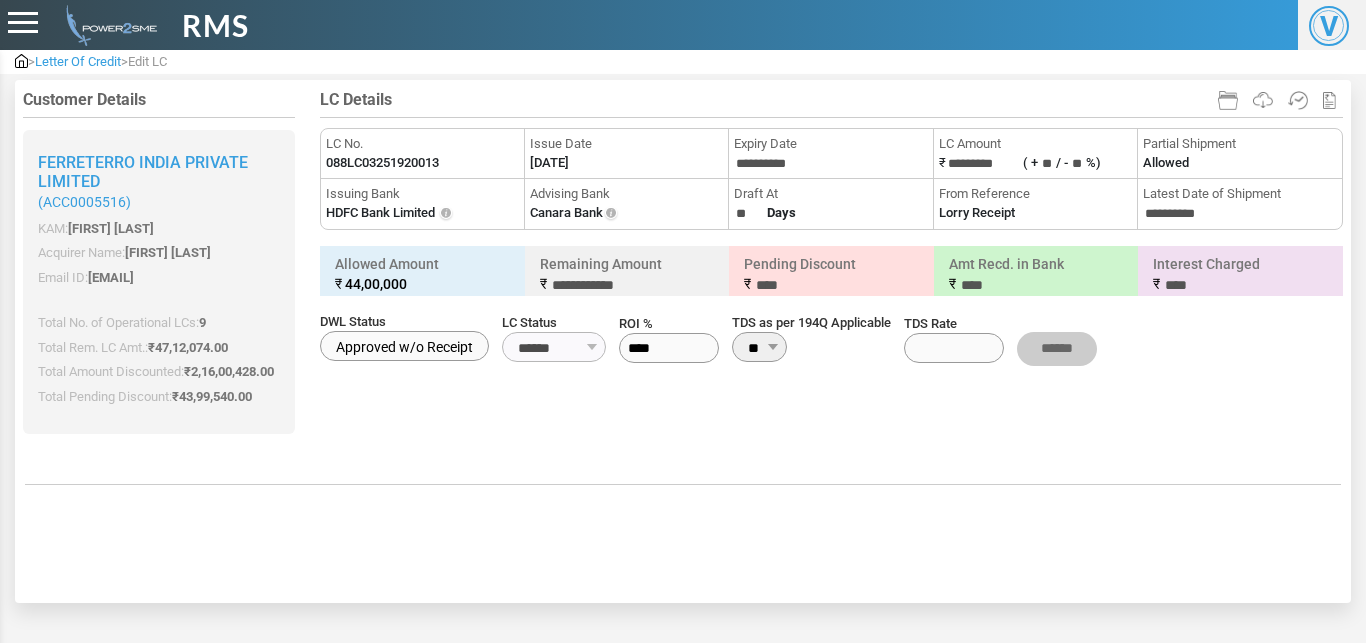 click on ">  Letter
Of Credit  >  Edit LC" at bounding box center (683, 62) 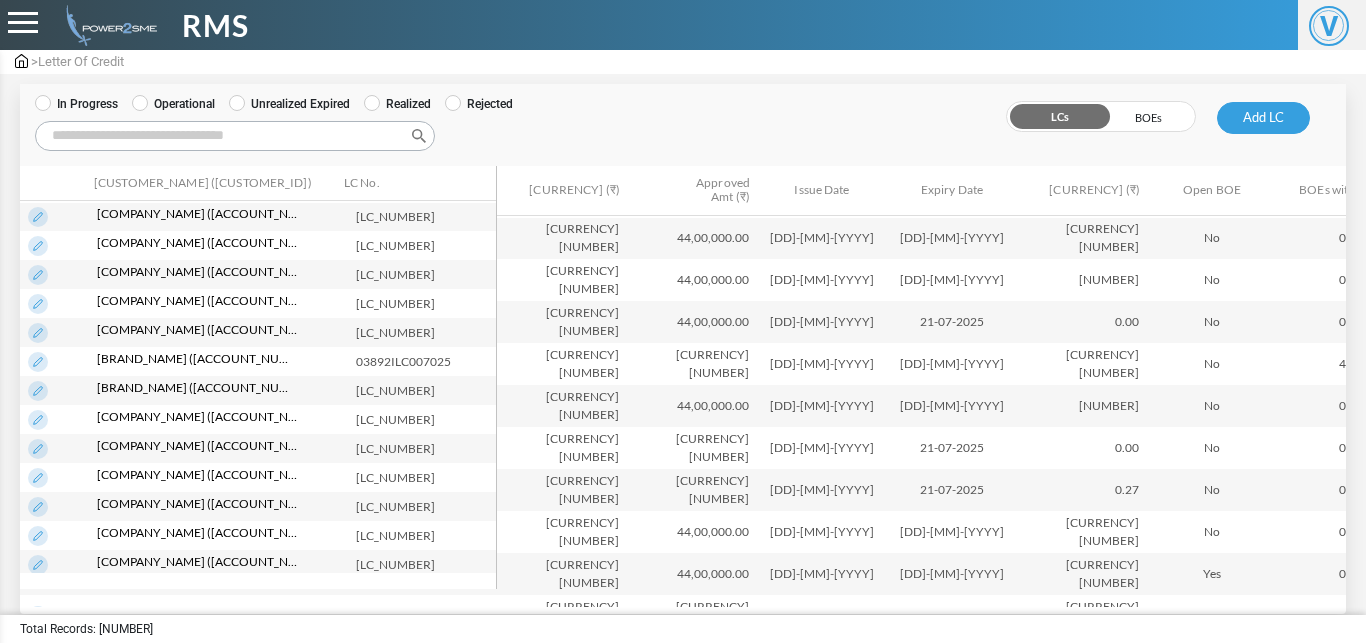 scroll, scrollTop: 0, scrollLeft: 0, axis: both 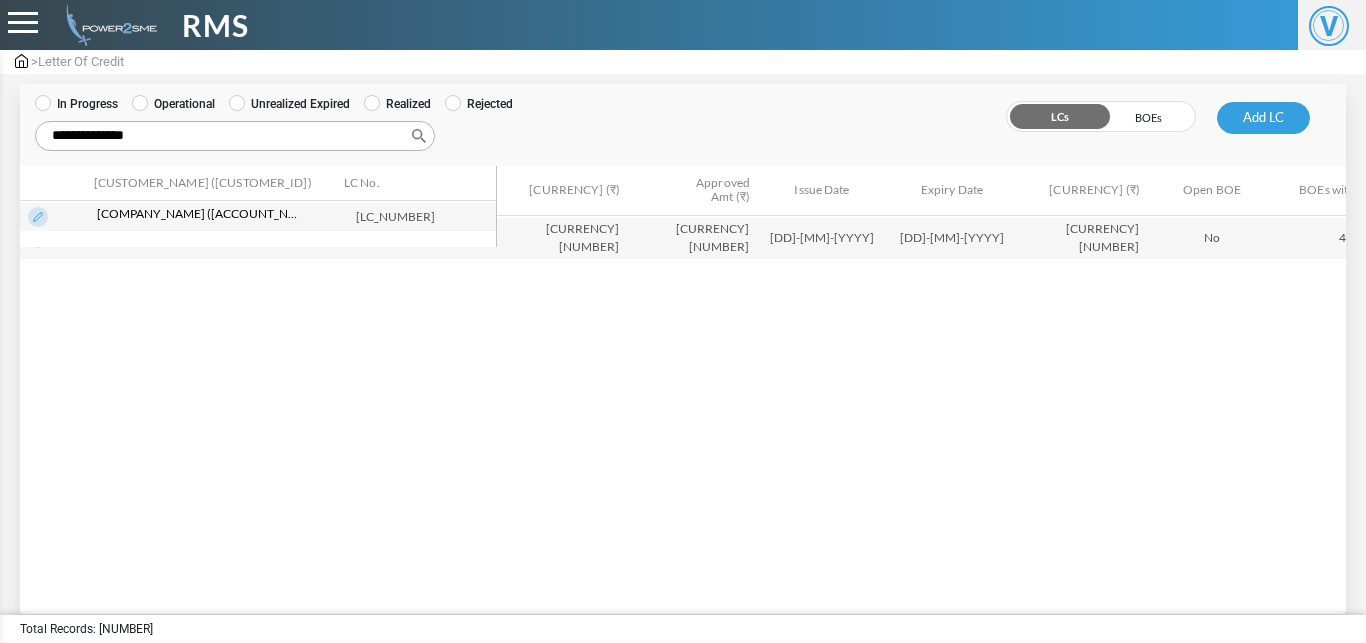 type on "**********" 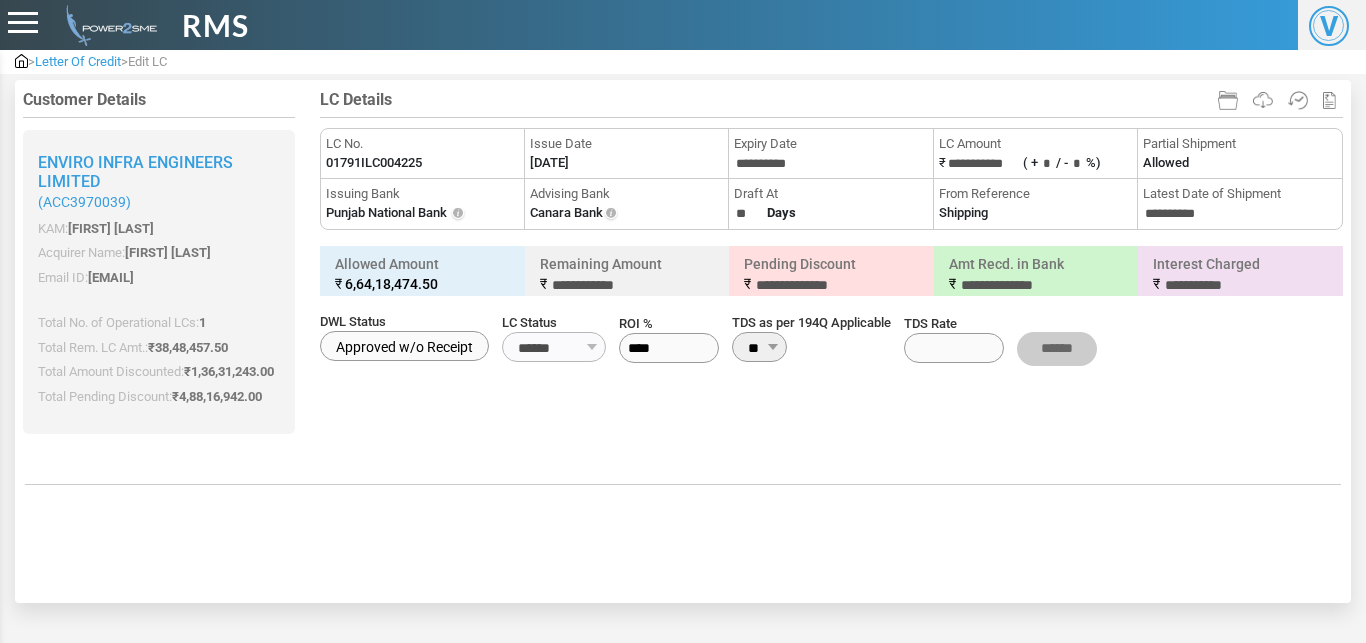 scroll, scrollTop: 0, scrollLeft: 0, axis: both 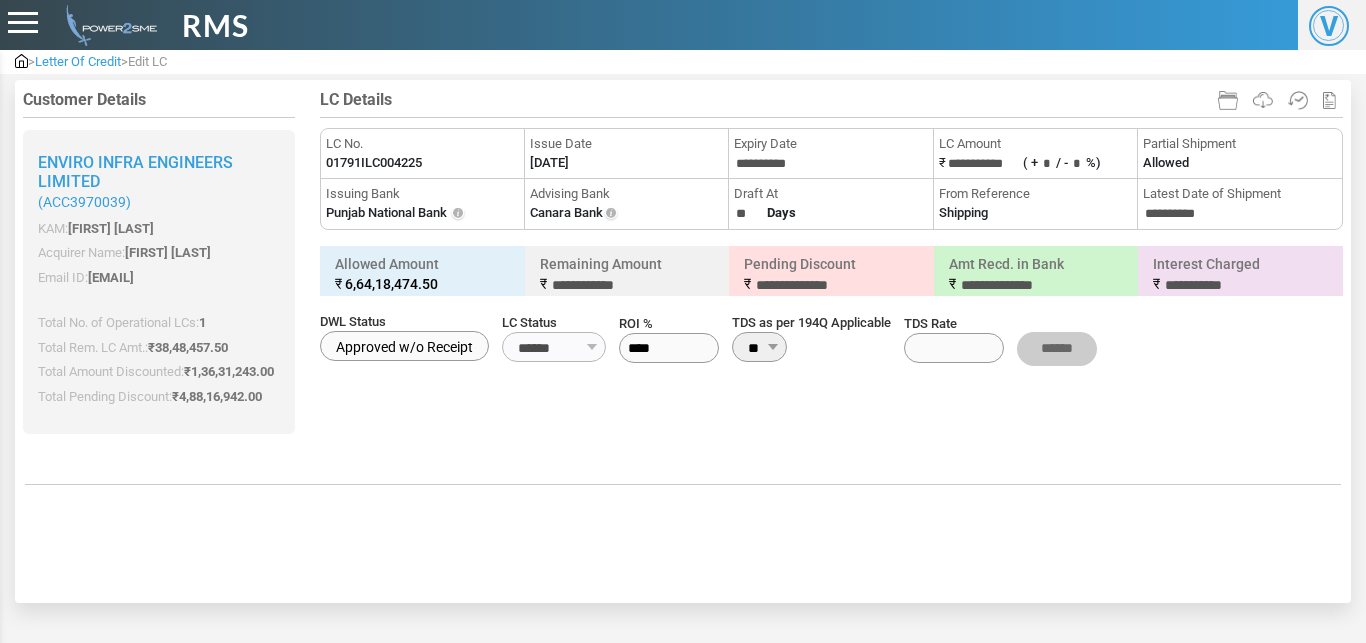 drag, startPoint x: 138, startPoint y: 72, endPoint x: 487, endPoint y: 167, distance: 361.69876 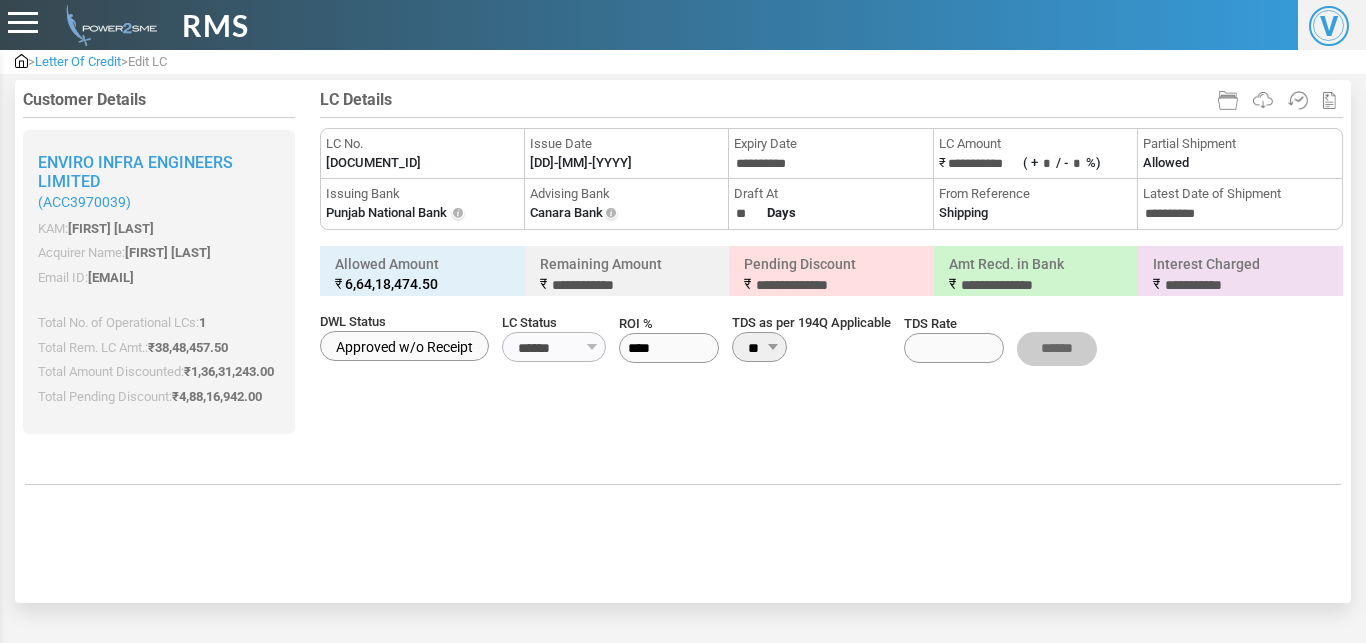 scroll, scrollTop: 0, scrollLeft: 0, axis: both 